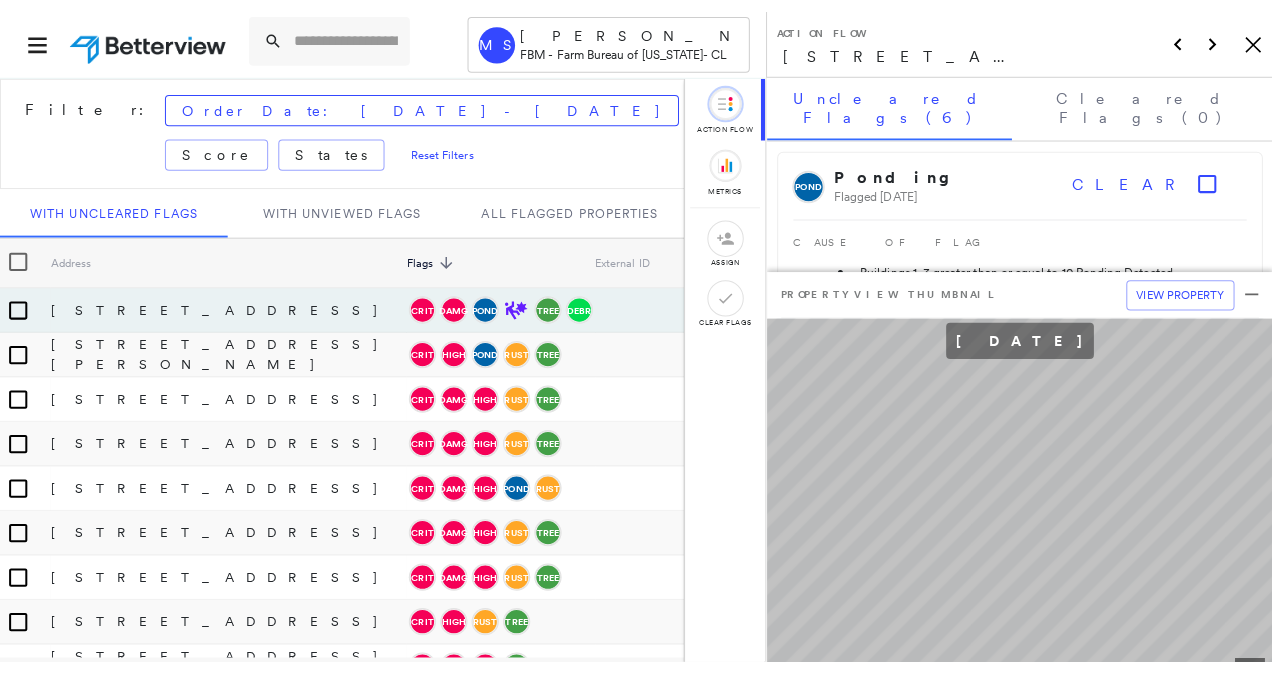 scroll, scrollTop: 0, scrollLeft: 0, axis: both 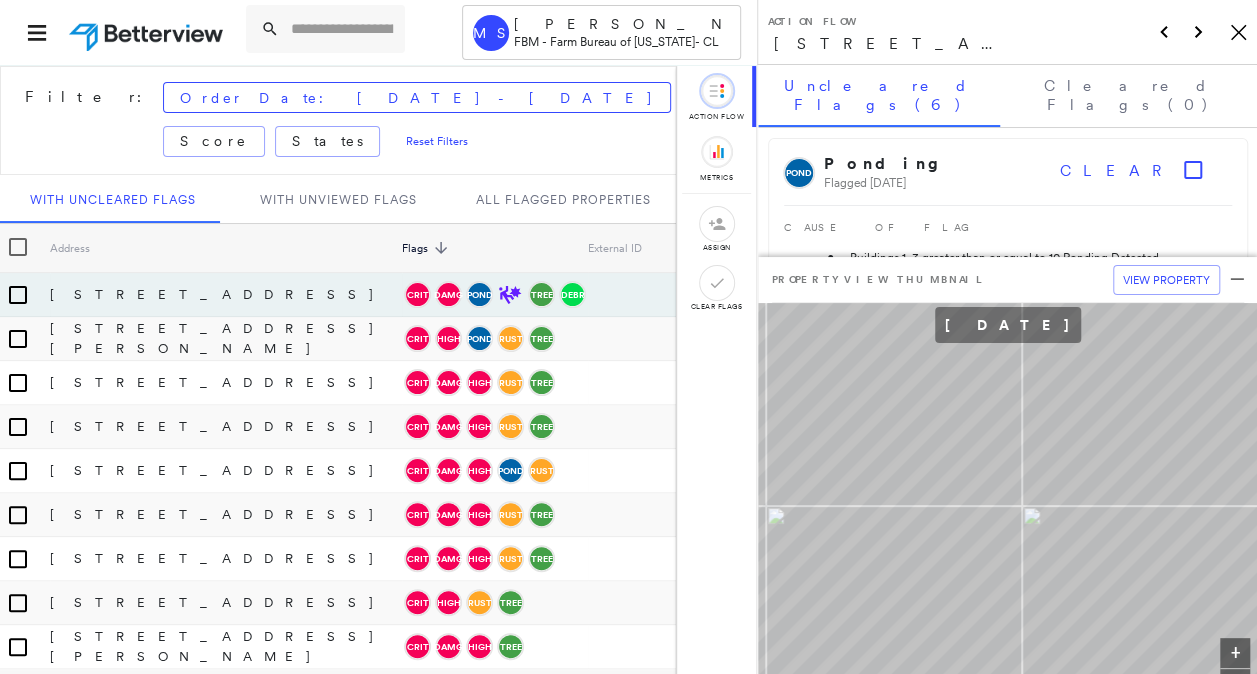 click on "[PERSON_NAME] FBM - Farm Bureau of [US_STATE]  -   CL" at bounding box center [378, 32] 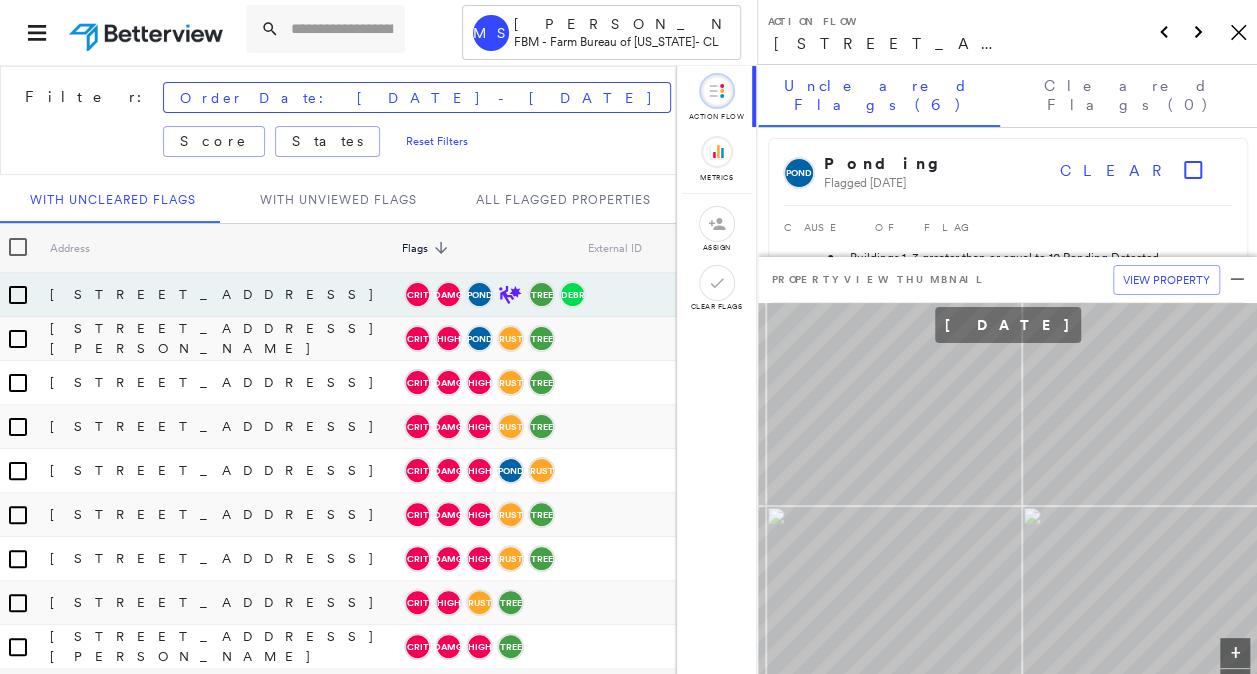 click on "Icon_Closemodal" 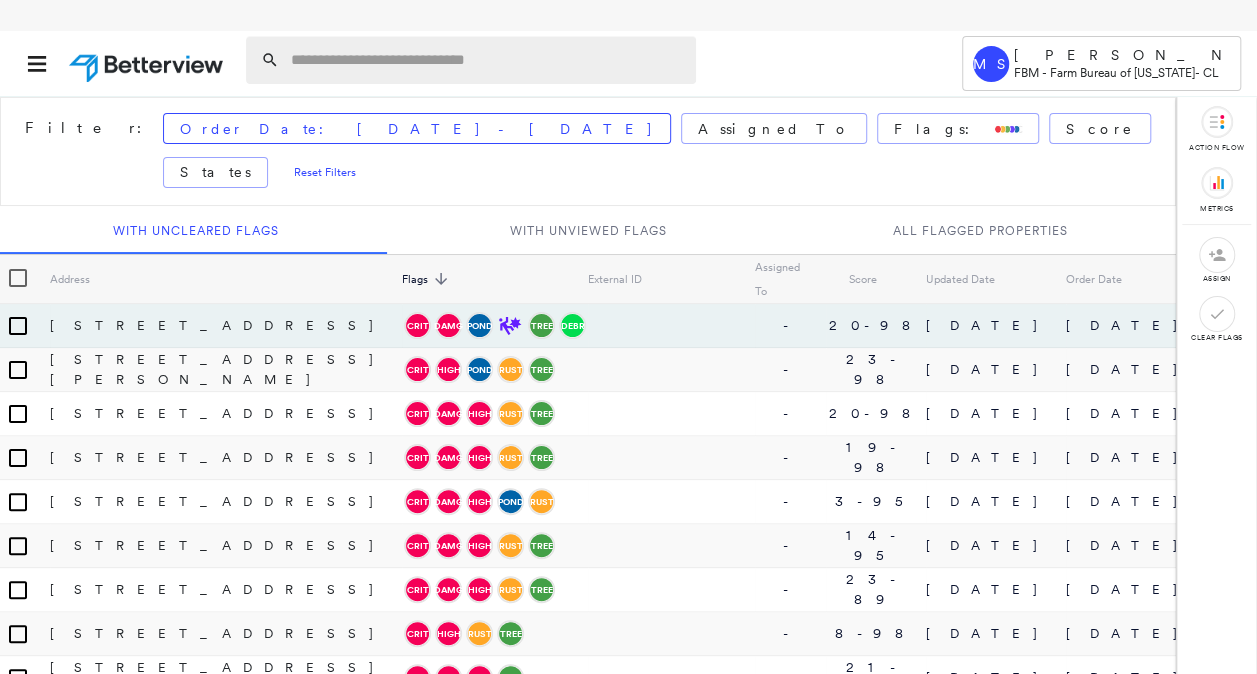 click at bounding box center [487, 60] 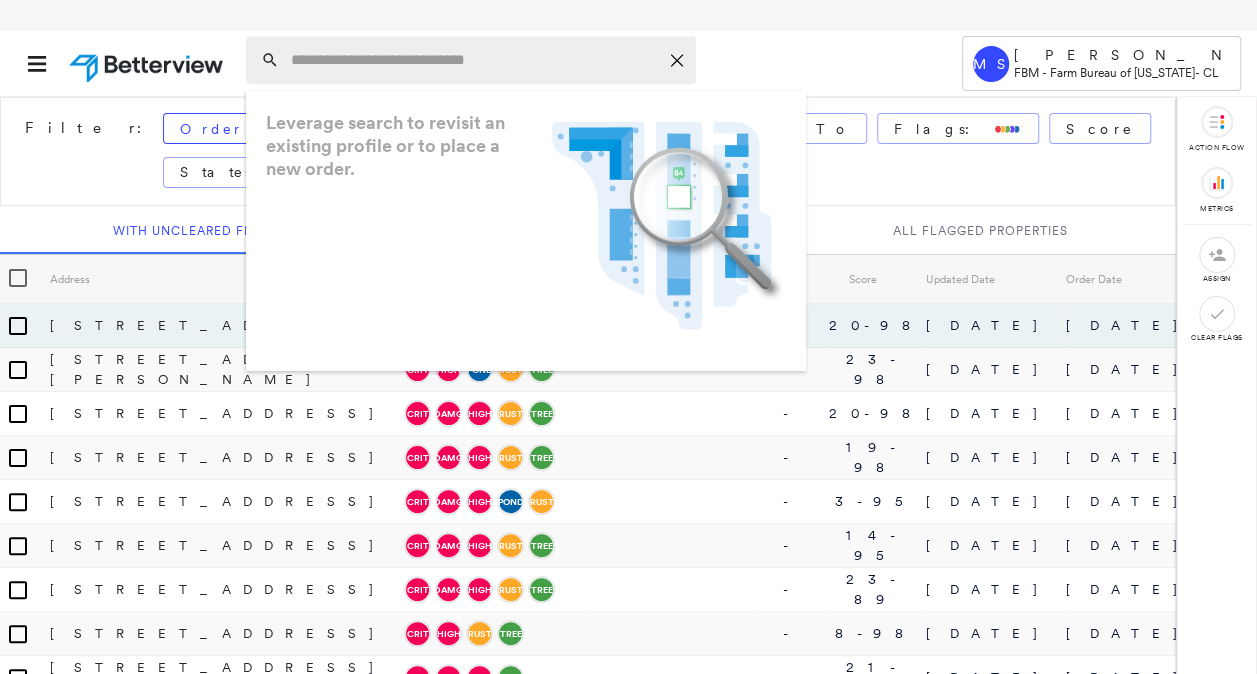 click at bounding box center (474, 60) 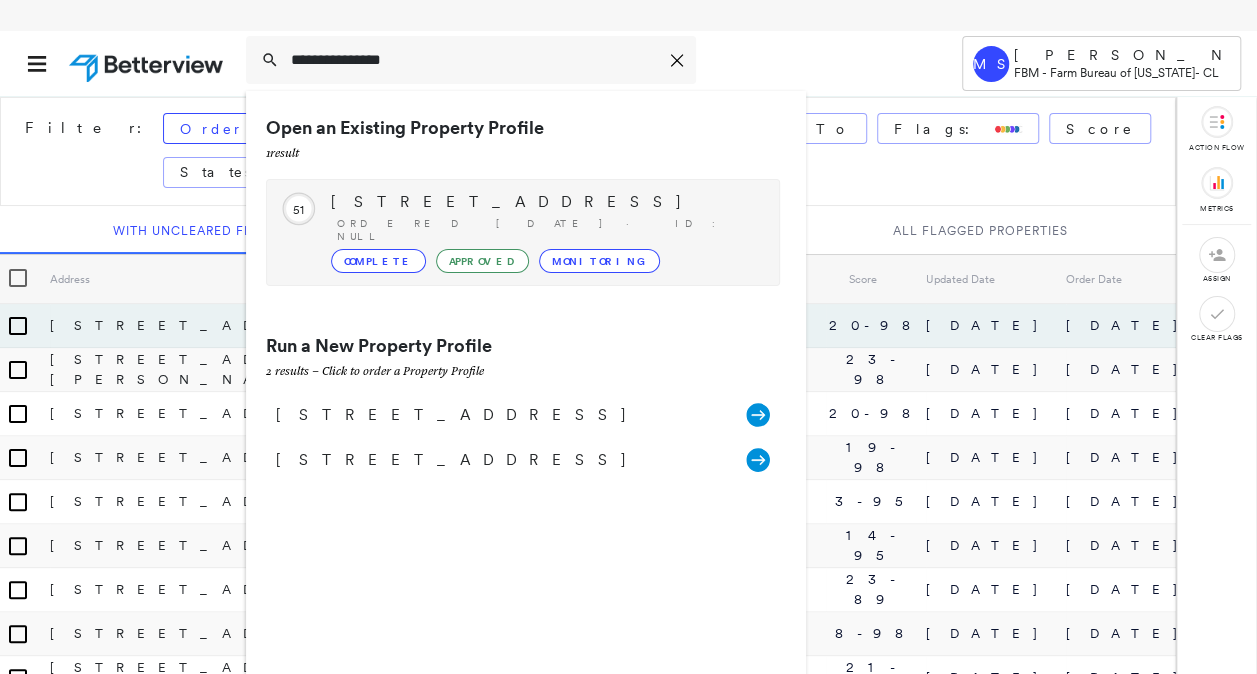 type on "**********" 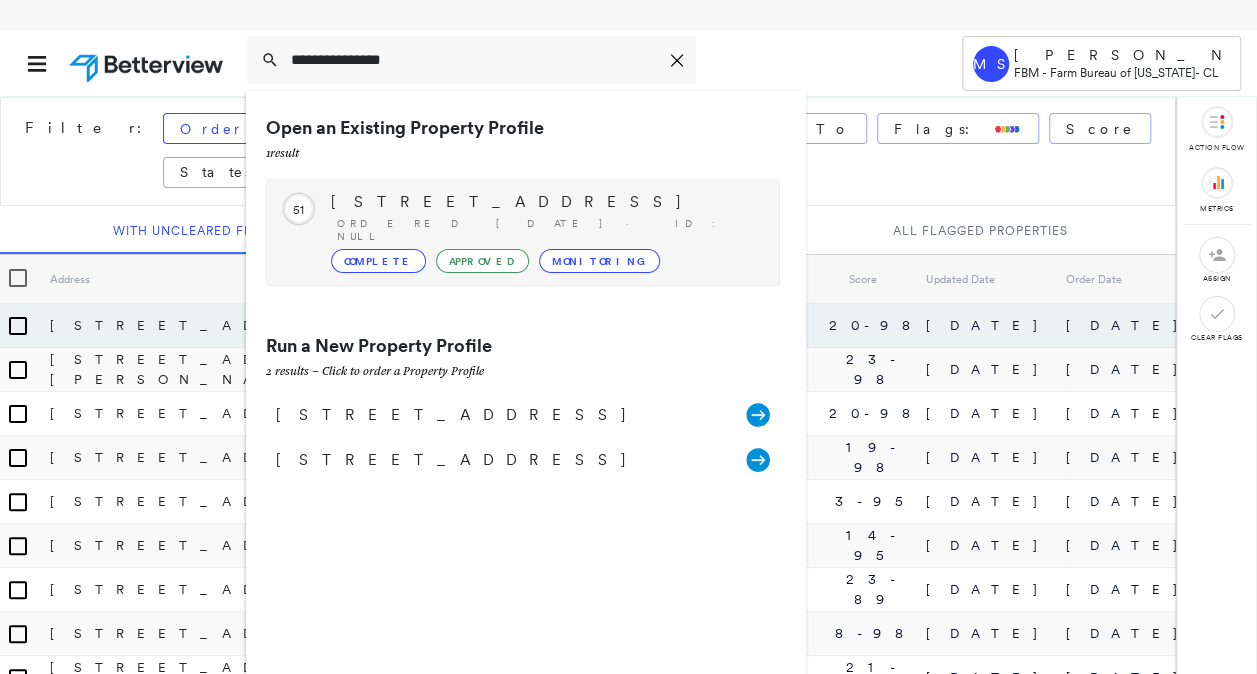 click on "[STREET_ADDRESS]" at bounding box center (545, 202) 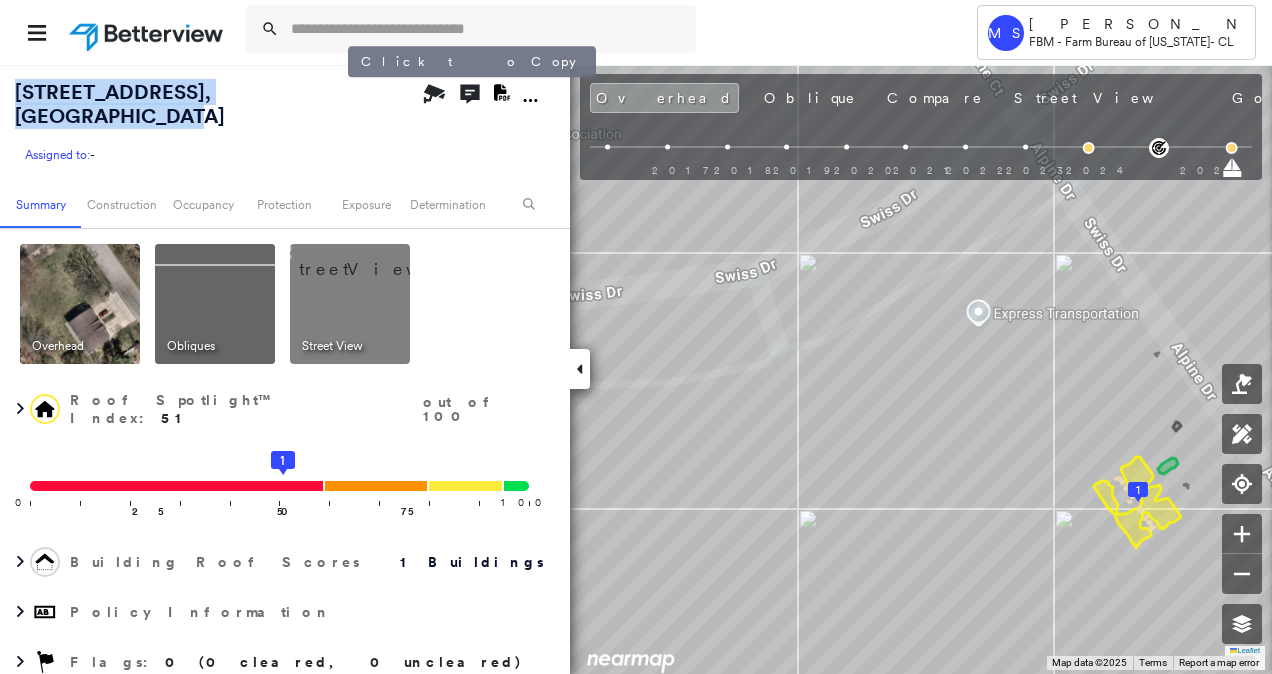 drag, startPoint x: 16, startPoint y: 95, endPoint x: 343, endPoint y: 91, distance: 327.02448 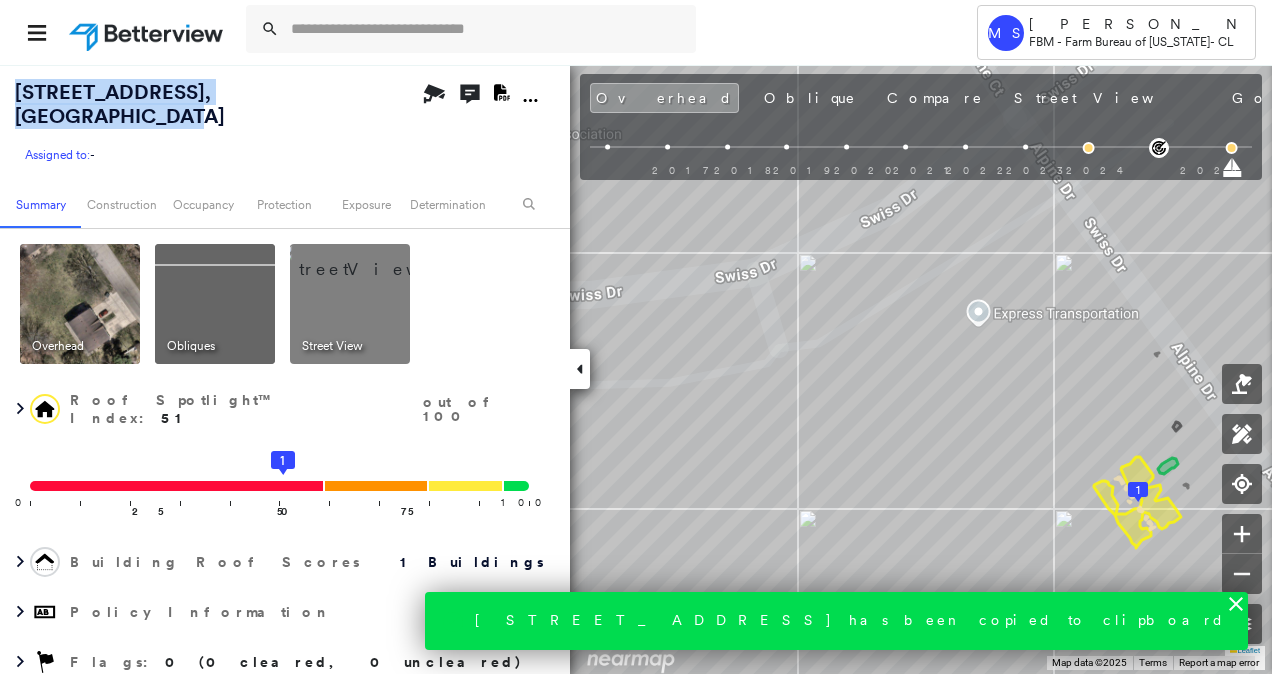 copy on "[STREET_ADDRESS]" 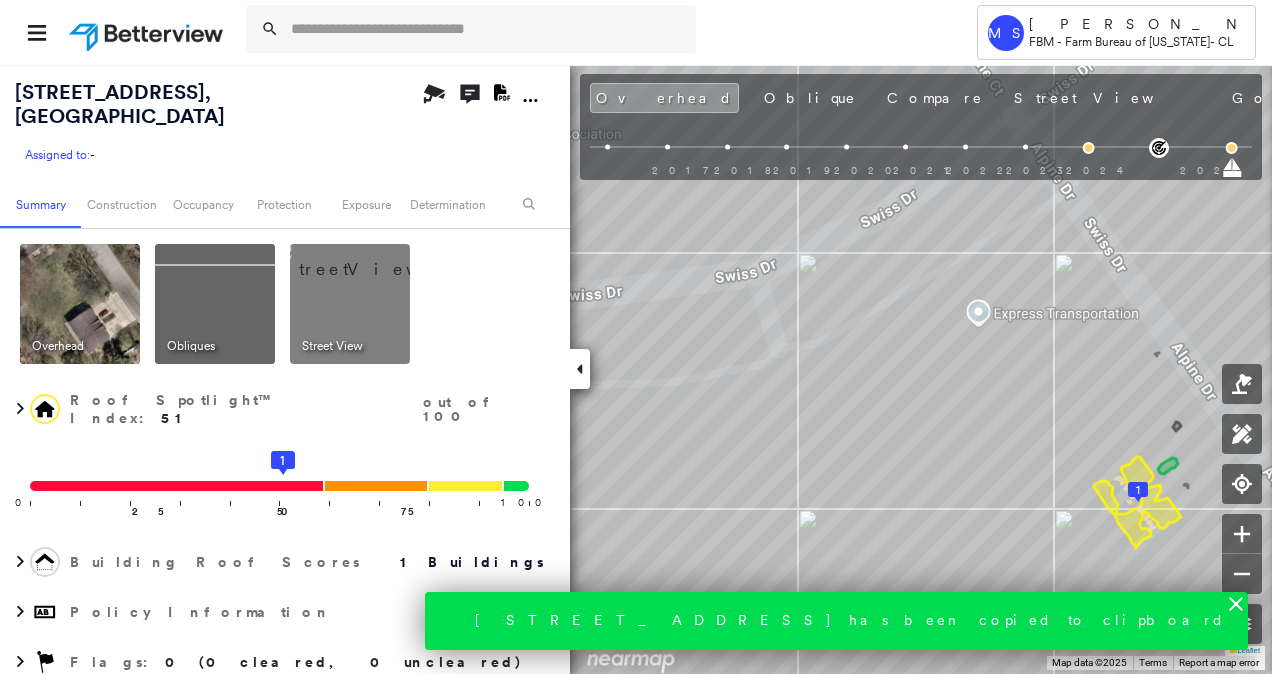click 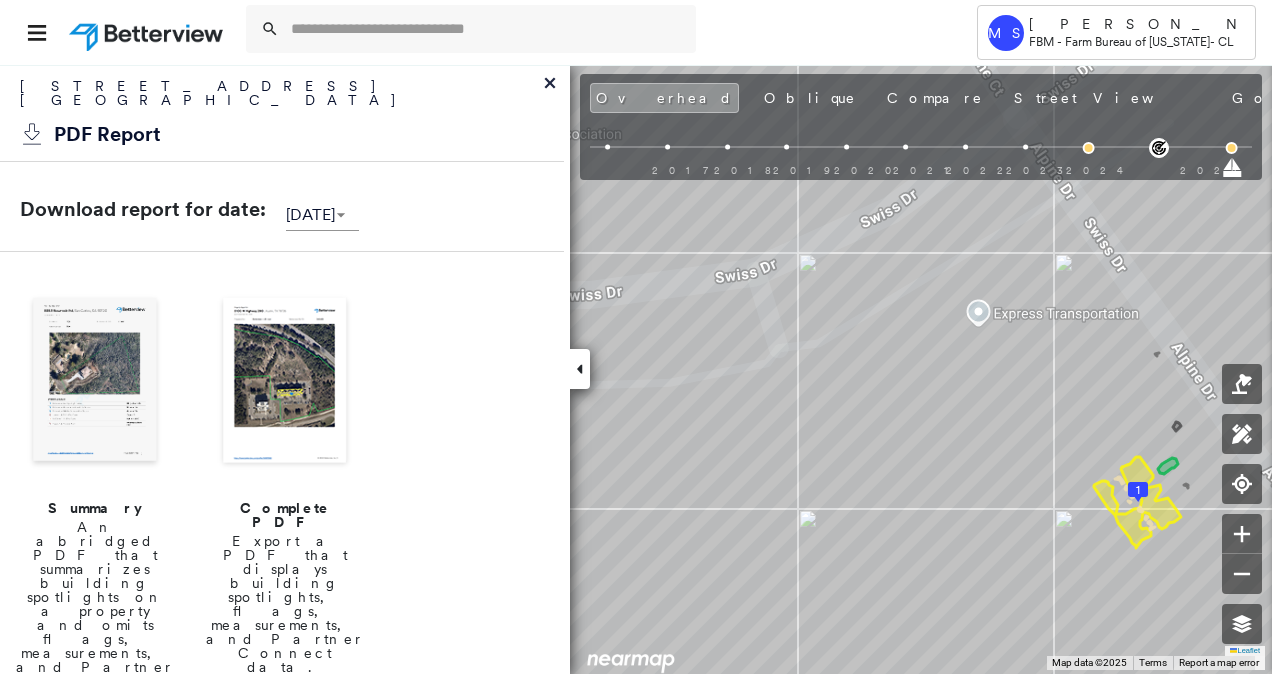 click at bounding box center (285, 382) 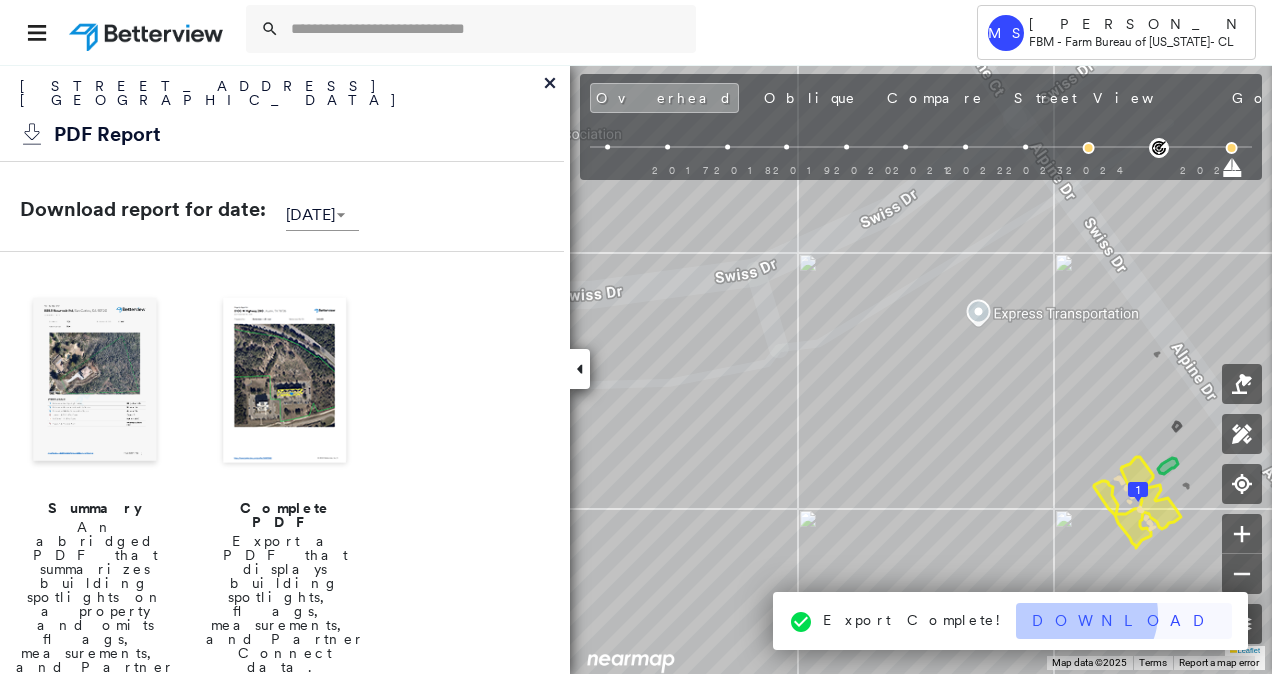 click on "Download" at bounding box center (1124, 621) 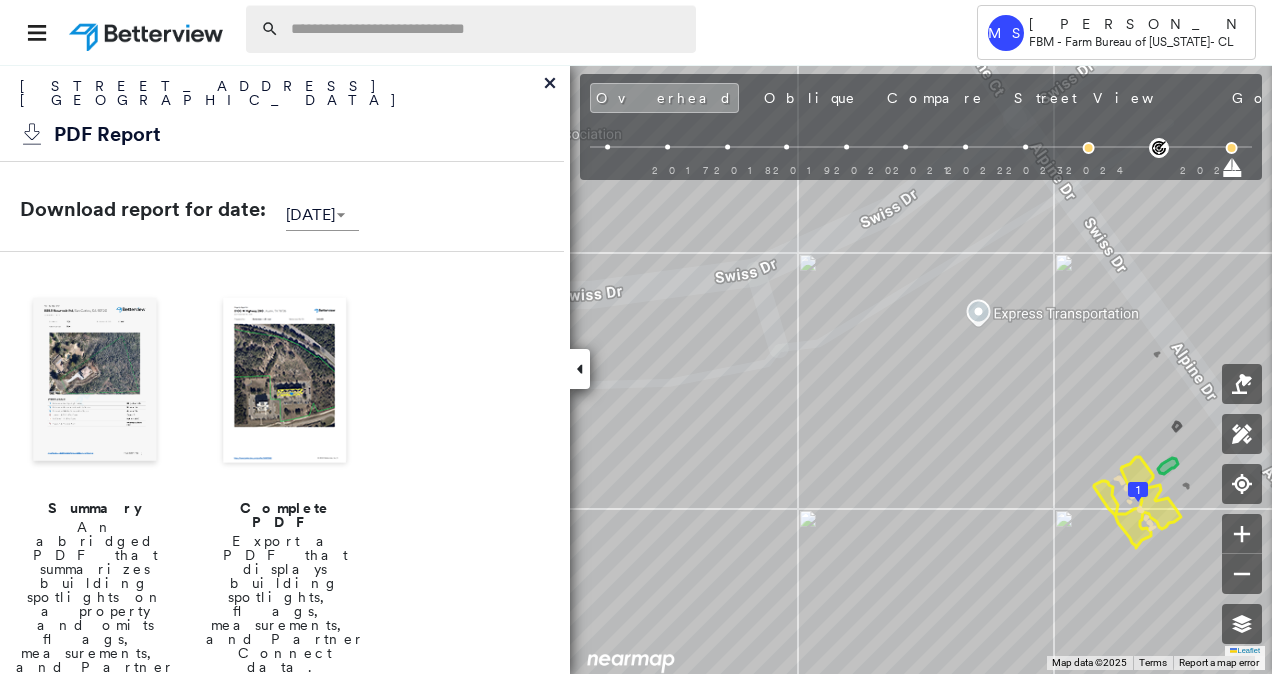 click at bounding box center (487, 29) 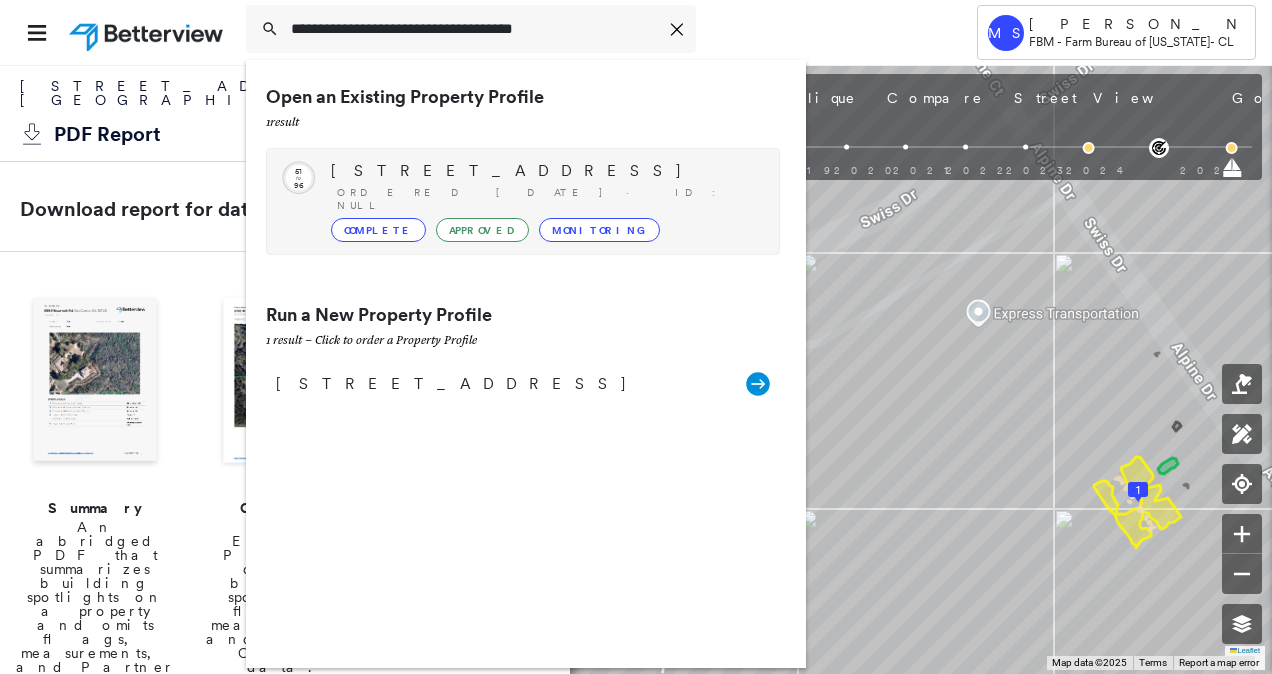 type on "**********" 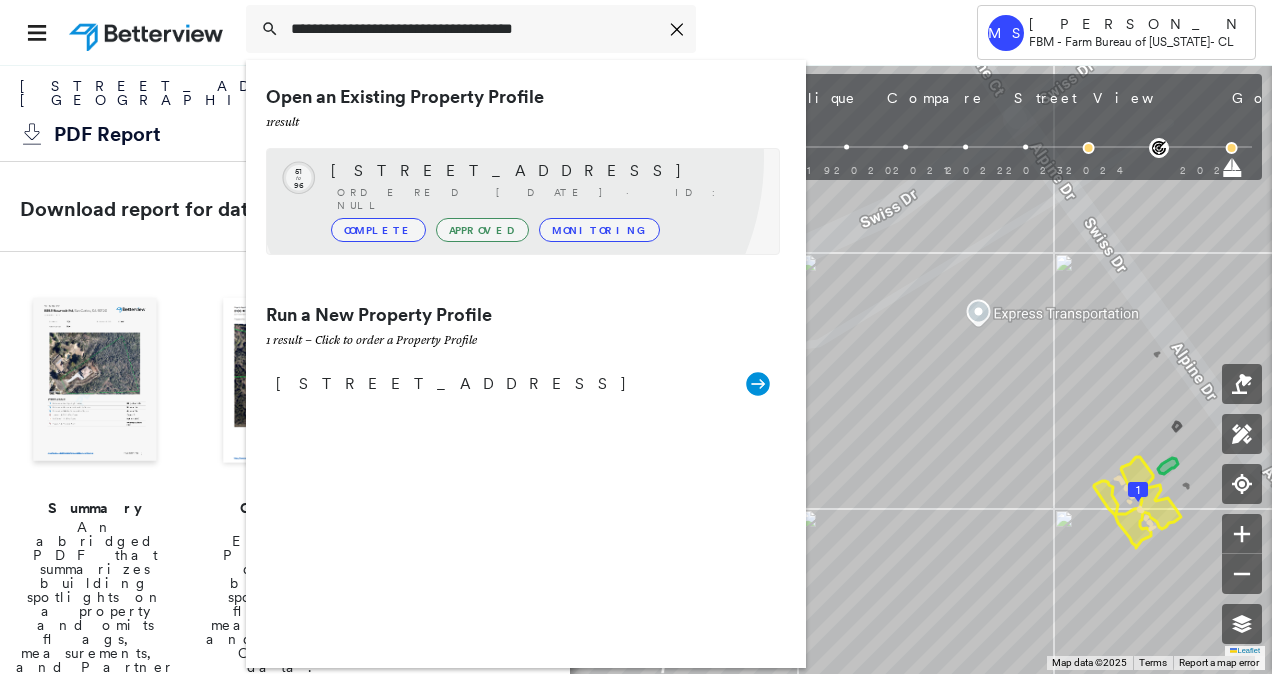 click on "Circled Text Icon 51 to 96 [STREET_ADDRESS] Ordered [DATE] · ID: null Complete Approved Monitoring" at bounding box center [523, 201] 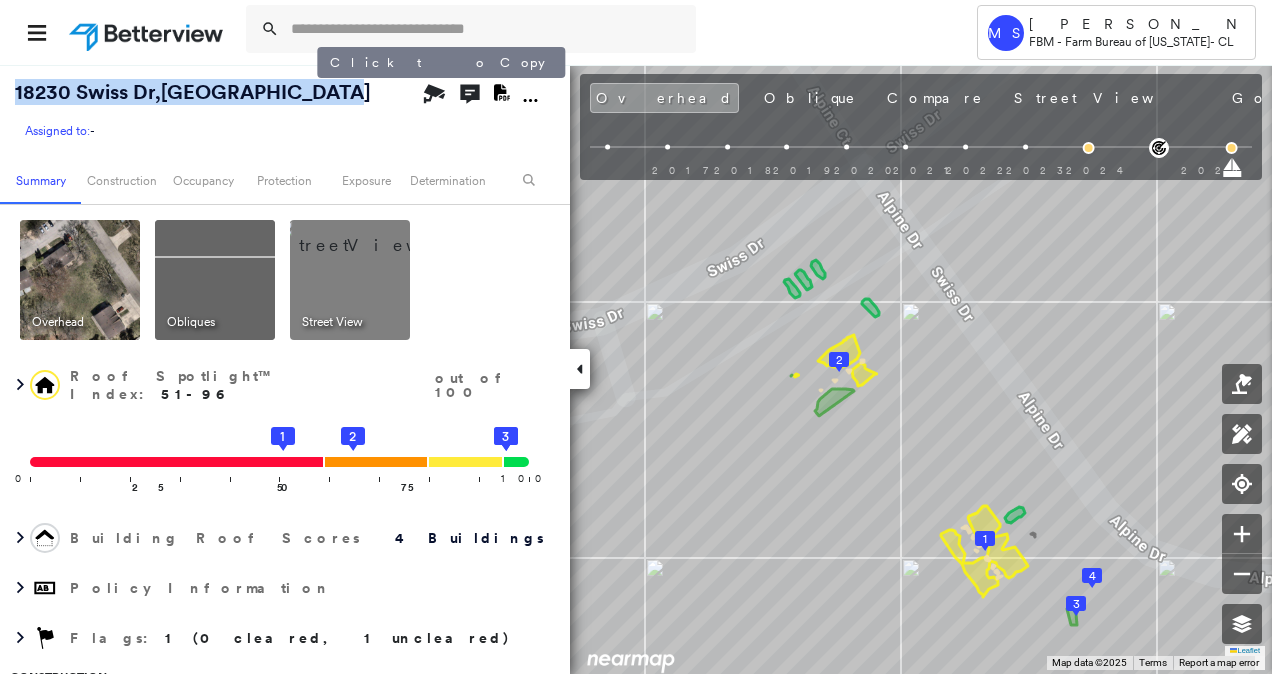 drag, startPoint x: 13, startPoint y: 94, endPoint x: 314, endPoint y: 91, distance: 301.01495 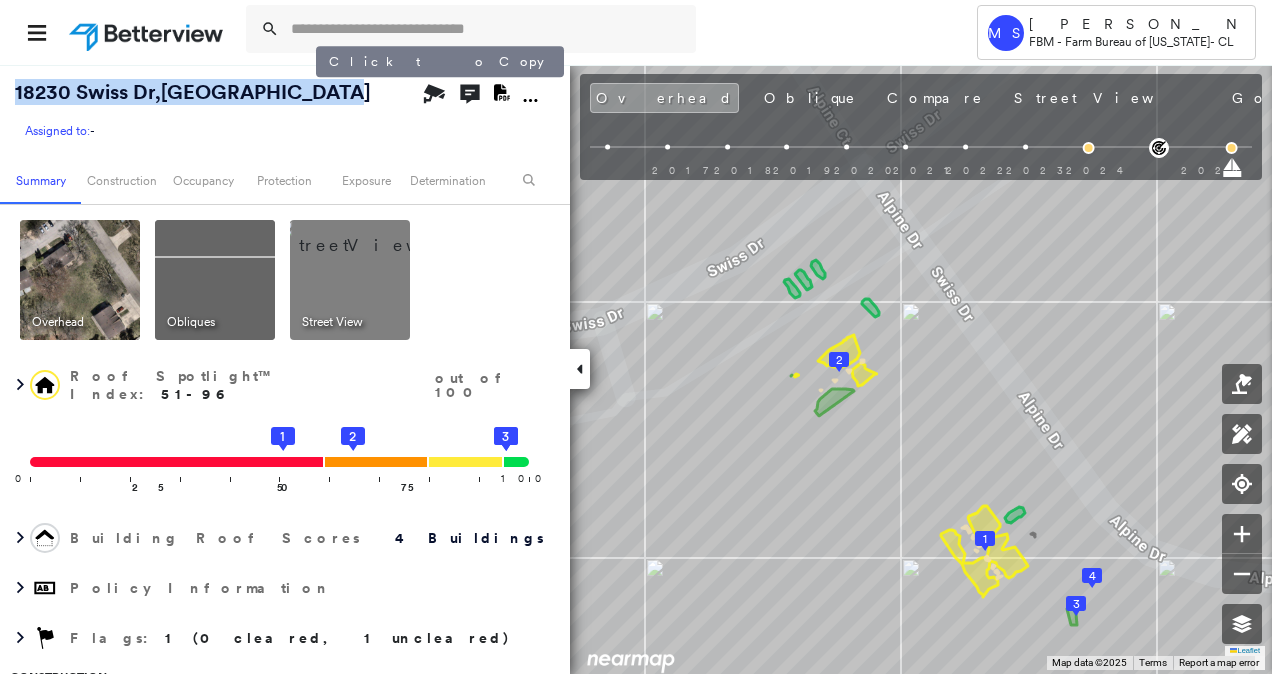 copy on "[STREET_ADDRESS]" 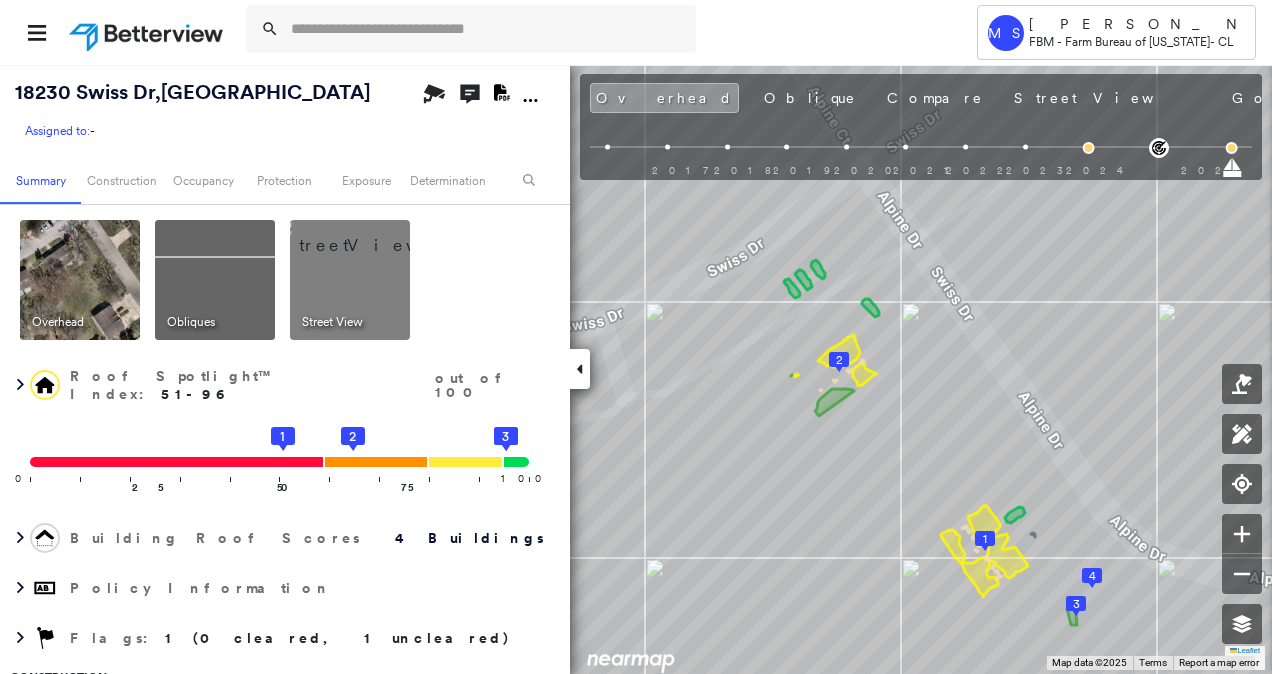 click 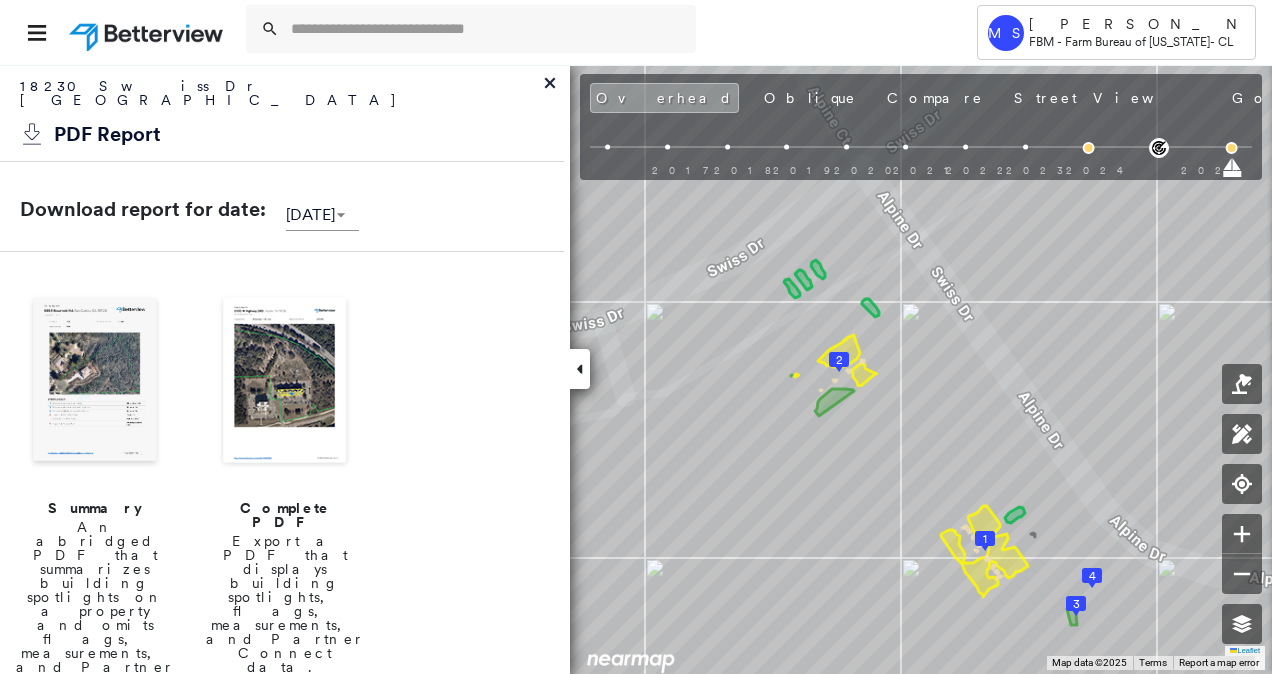 click at bounding box center (285, 382) 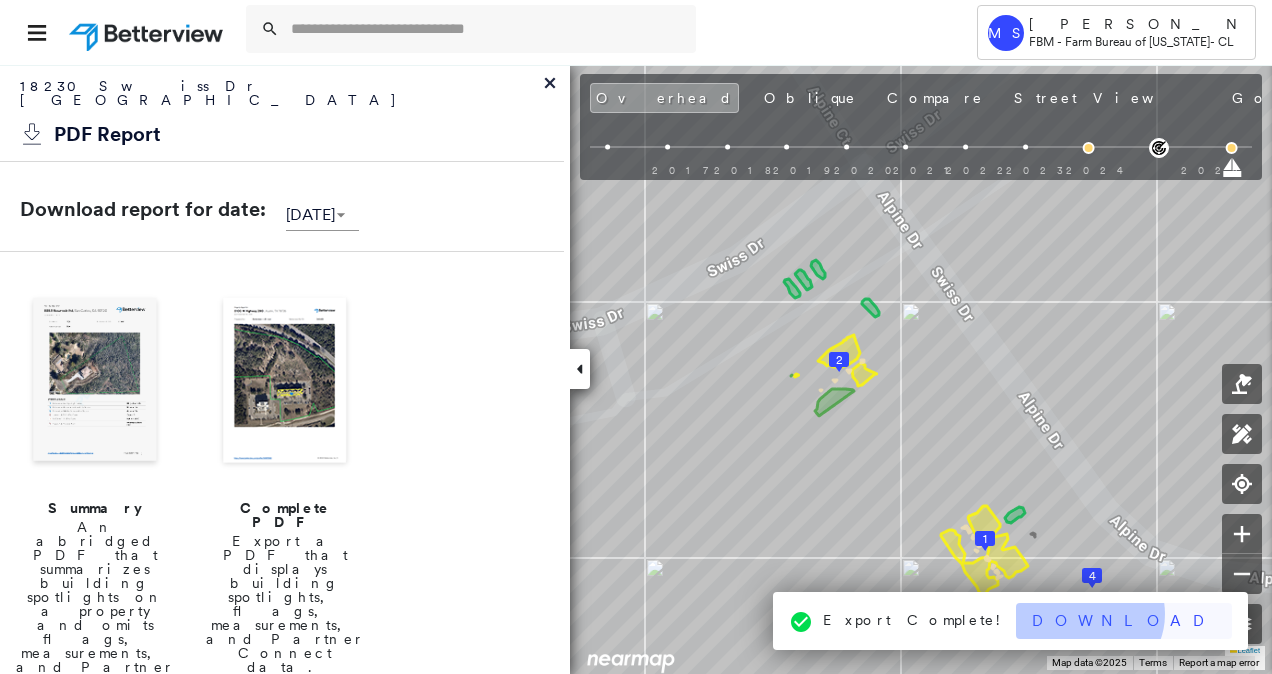 click on "Download" at bounding box center (1124, 621) 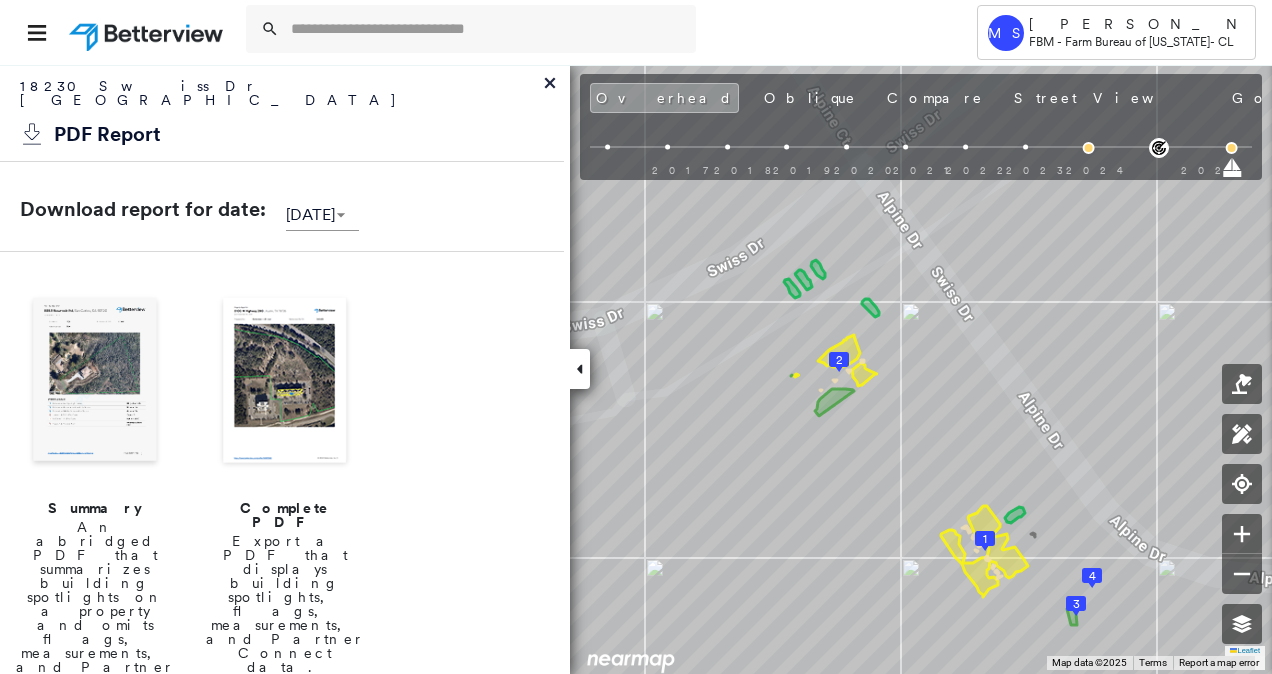 click 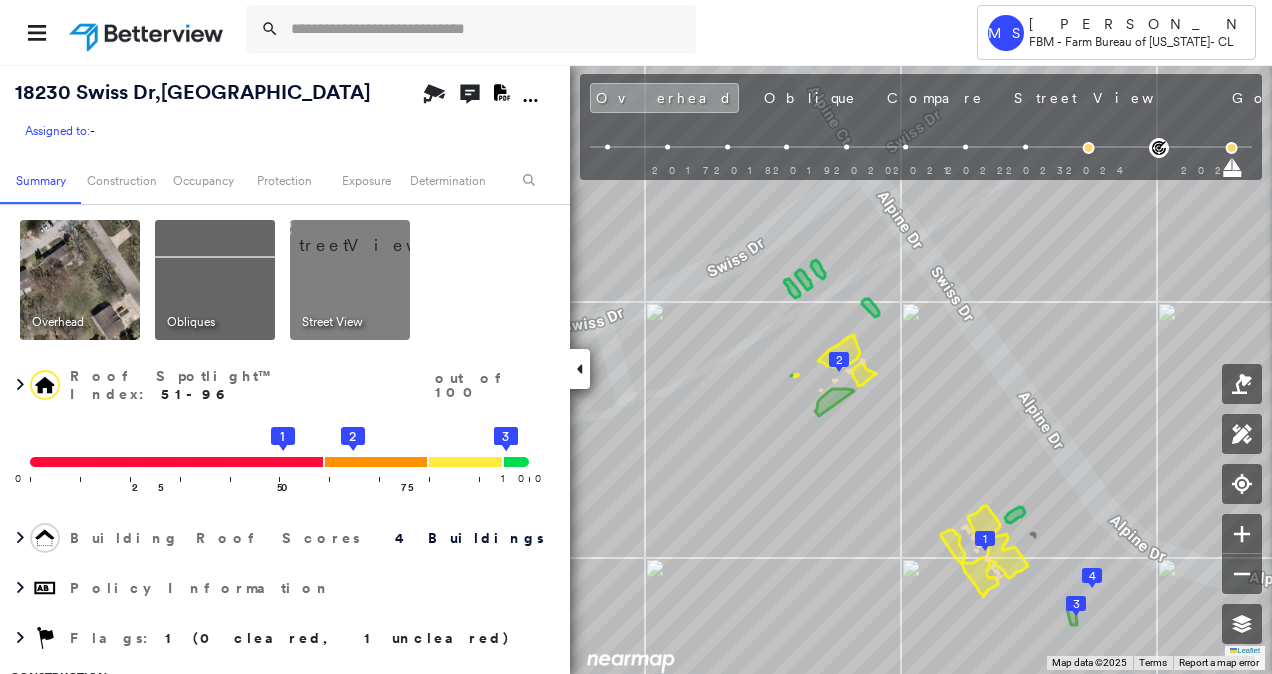 click at bounding box center (374, 235) 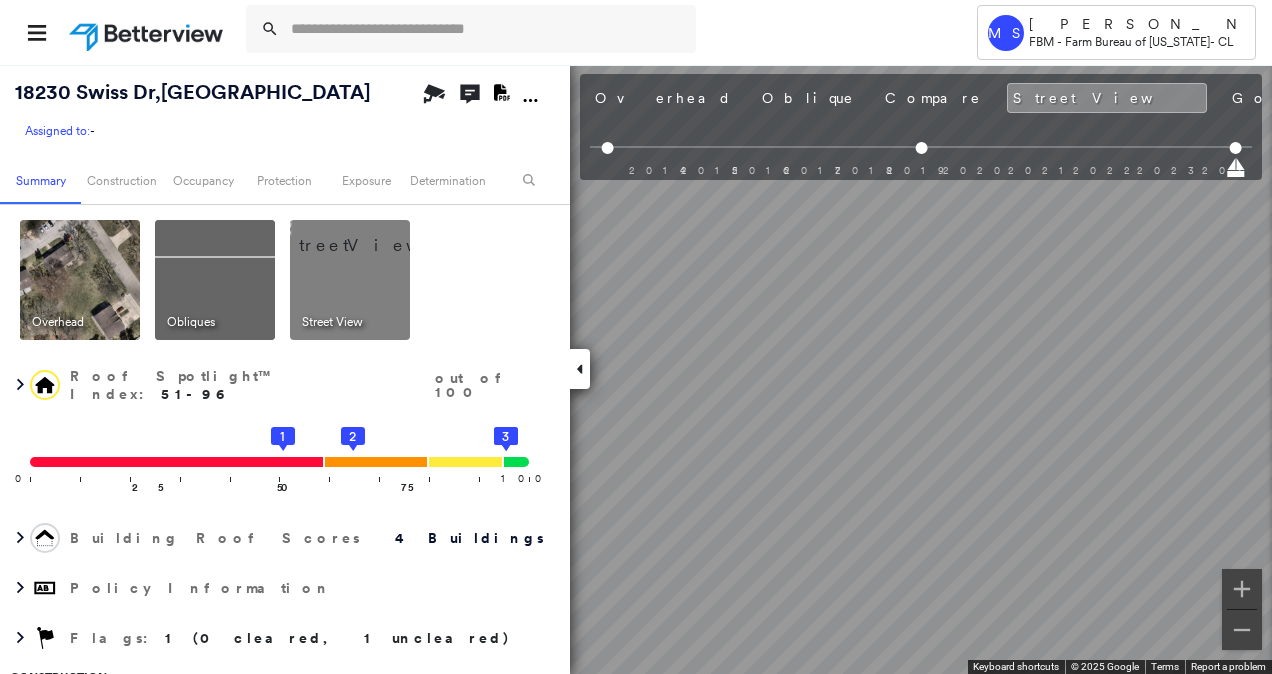 click on "[STREET_ADDRESS] Assigned to:  - Assigned to:  - Assigned to:  - Open Comments Download PDF Report Summary Construction Occupancy Protection Exposure Determination Overhead Obliques Street View Roof Spotlight™ Index :  51-96 out of 100 0 100 25 50 75 2 1 4 3 Building Roof Scores 4 Buildings Policy Information Flags :  1 (0 cleared, 1 uncleared) Construction Roof Spotlights :  Staining, Overhang, Vent Property Features :  Car, Cracked Pavement Roof Size & Shape :  4 buildings  Occupancy Place Detail Protection Exposure FEMA Risk Index Wind Additional Perils Determination Flags :  1 (0 cleared, 1 uncleared) Uncleared Flags (1) Cleared Flags  (0) TREE Tree Overhang Flagged [DATE] Clear Action Taken New Entry History Quote/New Business Terms & Conditions Added ACV Endorsement Added Cosmetic Endorsement Inspection/Loss Control Report Information Added to Inspection Survey Onsite Inspection Ordered Determined No Inspection Needed General Used Report to Further Agent/Insured Discussion" at bounding box center (636, 369) 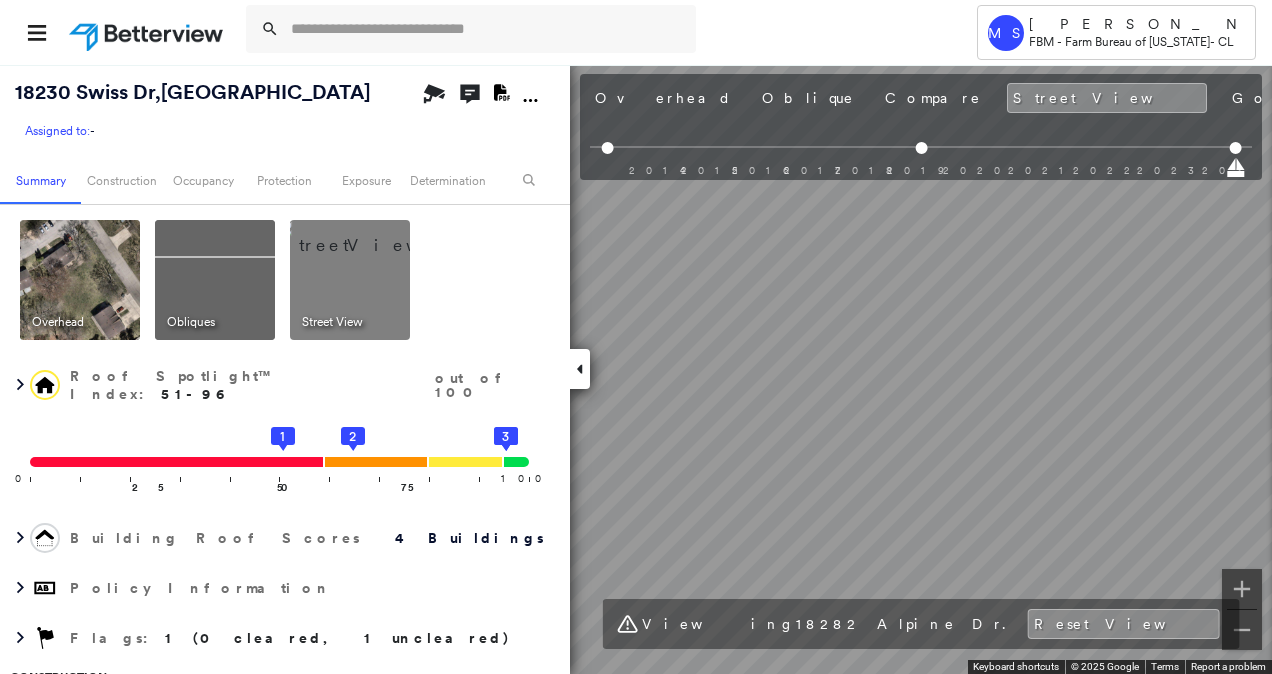 click on "Tower [PERSON_NAME] FBM - Farm Bureau of [US_STATE]  -   CL [STREET_ADDRESS] Assigned to:  - Assigned to:  - Assigned to:  - Open Comments Download PDF Report Summary Construction Occupancy Protection Exposure Determination Overhead Obliques Street View Roof Spotlight™ Index :  51-96 out of 100 0 100 25 50 75 2 1 4 3 Building Roof Scores 4 Buildings Policy Information Flags :  1 (0 cleared, 1 uncleared) Construction Roof Spotlights :  Staining, Overhang, Vent Property Features :  Car, Cracked Pavement Roof Size & Shape :  4 buildings  Occupancy Place Detail Protection Exposure FEMA Risk Index Wind Additional Perils Determination Flags :  1 (0 cleared, 1 uncleared) Uncleared Flags (1) Cleared Flags  (0) TREE Tree Overhang Flagged [DATE] Clear Action Taken New Entry History Quote/New Business Terms & Conditions Added ACV Endorsement Added Cosmetic Endorsement Inspection/Loss Control Report Information Added to Inspection Survey Onsite Inspection Ordered General Save Renewal" at bounding box center (636, 337) 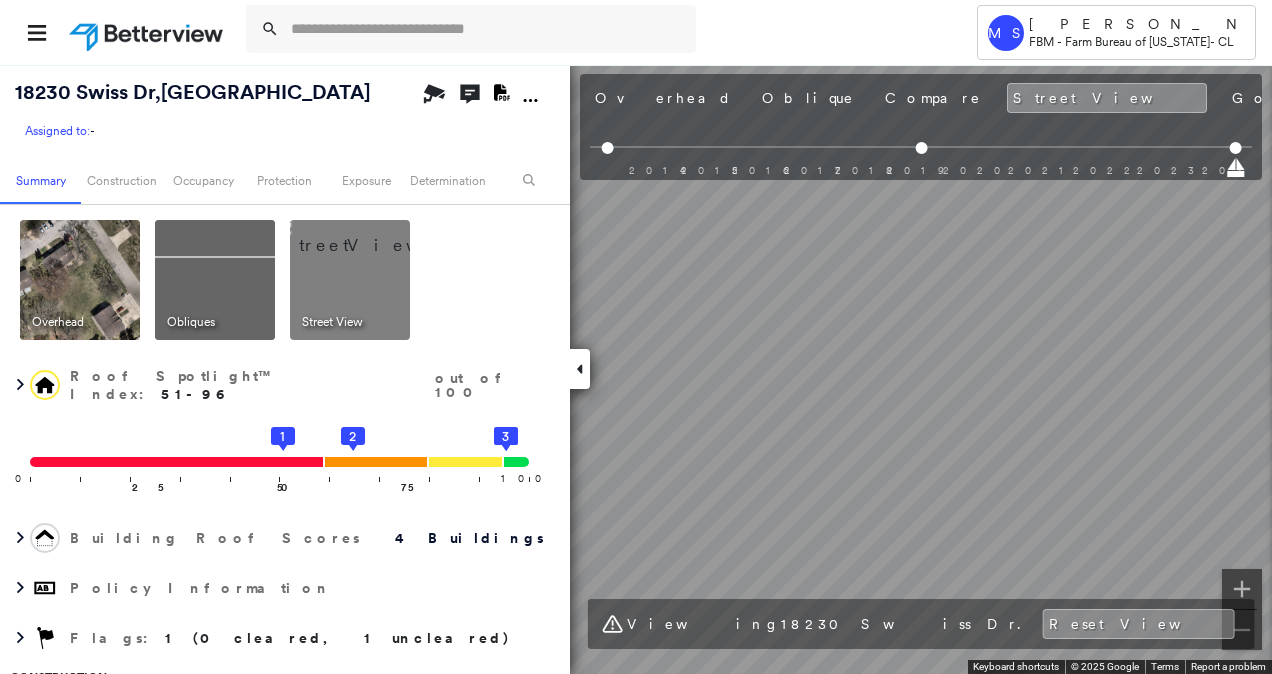 click on "Tower [PERSON_NAME] FBM - Farm Bureau of [US_STATE]  -   CL [STREET_ADDRESS] Assigned to:  - Assigned to:  - Assigned to:  - Open Comments Download PDF Report Summary Construction Occupancy Protection Exposure Determination Overhead Obliques Street View Roof Spotlight™ Index :  51-96 out of 100 0 100 25 50 75 2 1 4 3 Building Roof Scores 4 Buildings Policy Information Flags :  1 (0 cleared, 1 uncleared) Construction Roof Spotlights :  Staining, Overhang, Vent Property Features :  Car, Cracked Pavement Roof Size & Shape :  4 buildings  Occupancy Place Detail Protection Exposure FEMA Risk Index Wind Additional Perils Determination Flags :  1 (0 cleared, 1 uncleared) Uncleared Flags (1) Cleared Flags  (0) TREE Tree Overhang Flagged [DATE] Clear Action Taken New Entry History Quote/New Business Terms & Conditions Added ACV Endorsement Added Cosmetic Endorsement Inspection/Loss Control Report Information Added to Inspection Survey Onsite Inspection Ordered General Save Renewal" at bounding box center (636, 337) 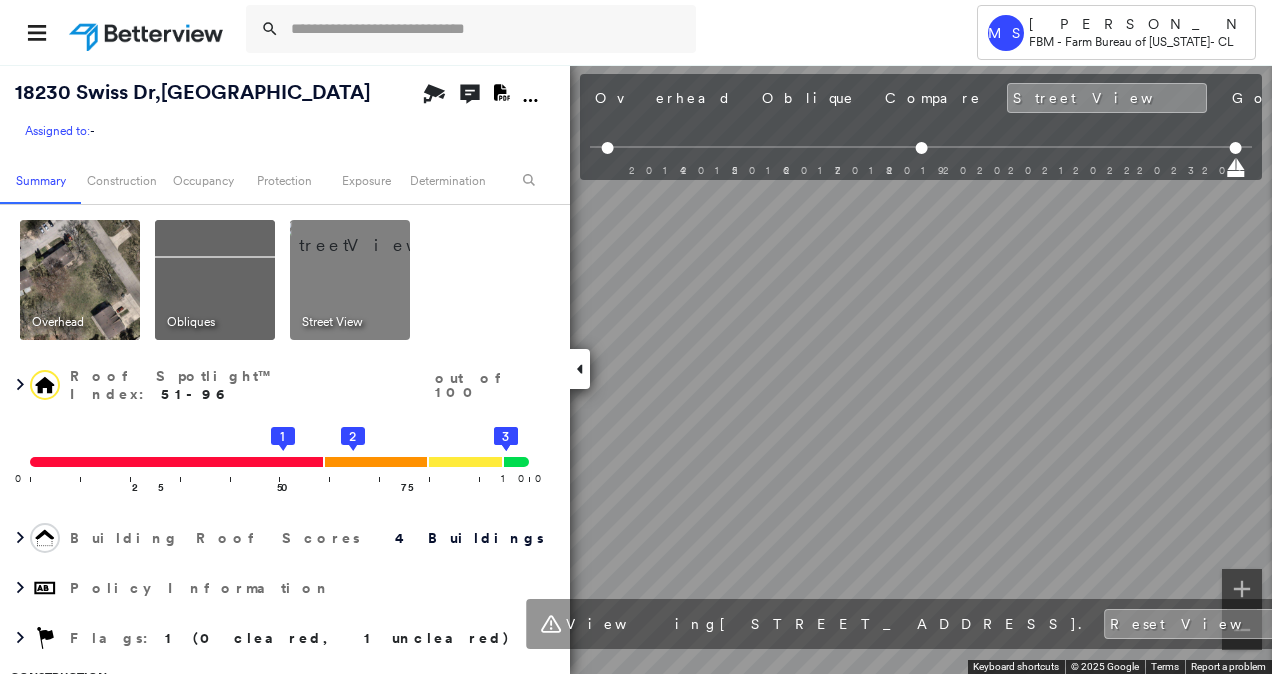 click on "Tower [PERSON_NAME] FBM - Farm Bureau of [US_STATE]  -   CL [STREET_ADDRESS] Assigned to:  - Assigned to:  - Assigned to:  - Open Comments Download PDF Report Summary Construction Occupancy Protection Exposure Determination Overhead Obliques Street View Roof Spotlight™ Index :  51-96 out of 100 0 100 25 50 75 2 1 4 3 Building Roof Scores 4 Buildings Policy Information Flags :  1 (0 cleared, 1 uncleared) Construction Roof Spotlights :  Staining, Overhang, Vent Property Features :  Car, Cracked Pavement Roof Size & Shape :  4 buildings  Occupancy Place Detail Protection Exposure FEMA Risk Index Wind Additional Perils Determination Flags :  1 (0 cleared, 1 uncleared) Uncleared Flags (1) Cleared Flags  (0) TREE Tree Overhang Flagged [DATE] Clear Action Taken New Entry History Quote/New Business Terms & Conditions Added ACV Endorsement Added Cosmetic Endorsement Inspection/Loss Control Report Information Added to Inspection Survey Onsite Inspection Ordered General Save Renewal" at bounding box center [636, 337] 